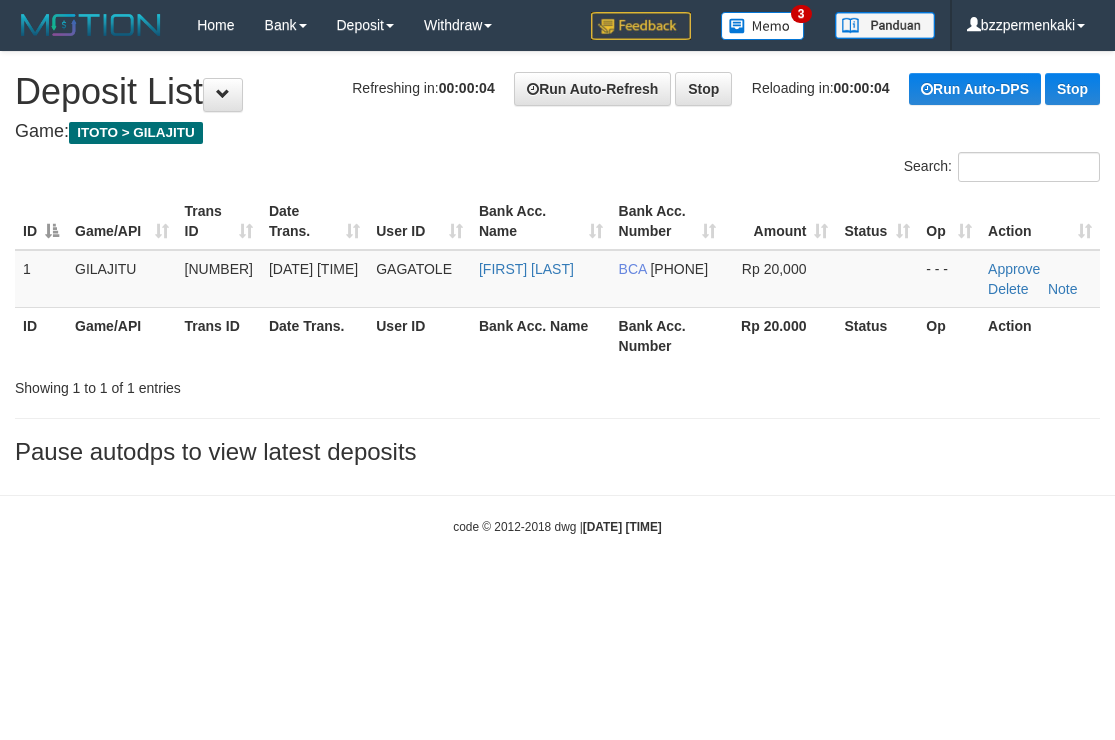 scroll, scrollTop: 0, scrollLeft: 0, axis: both 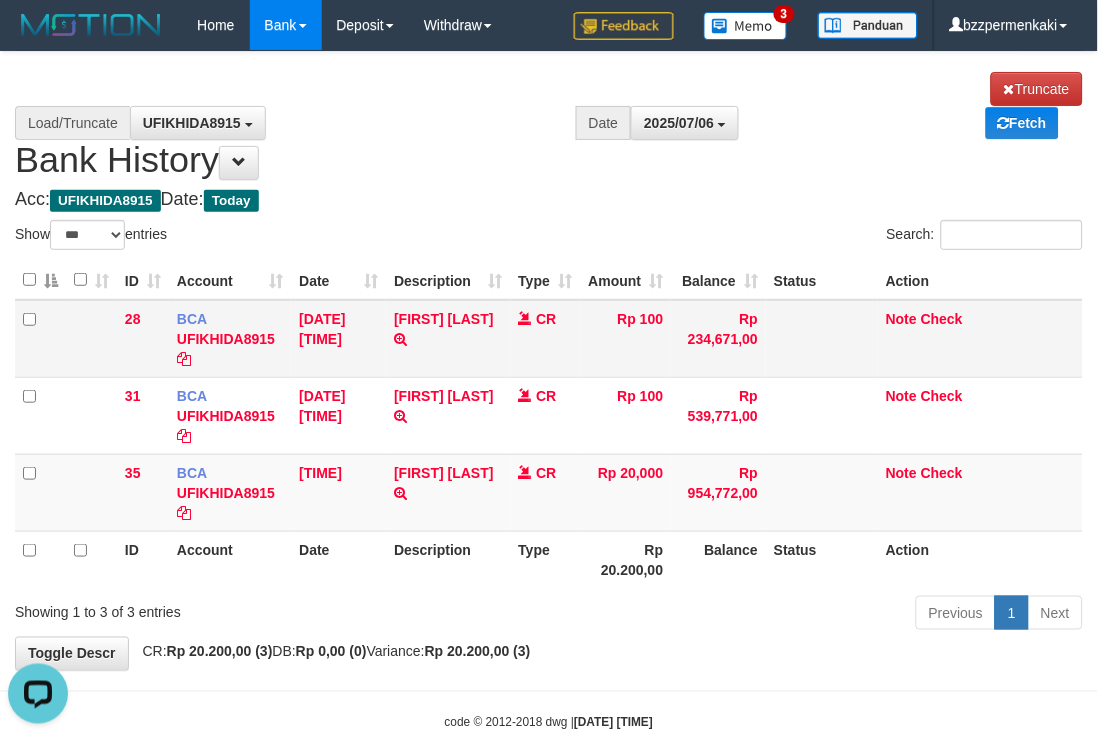 drag, startPoint x: 586, startPoint y: 185, endPoint x: 710, endPoint y: 323, distance: 185.52628 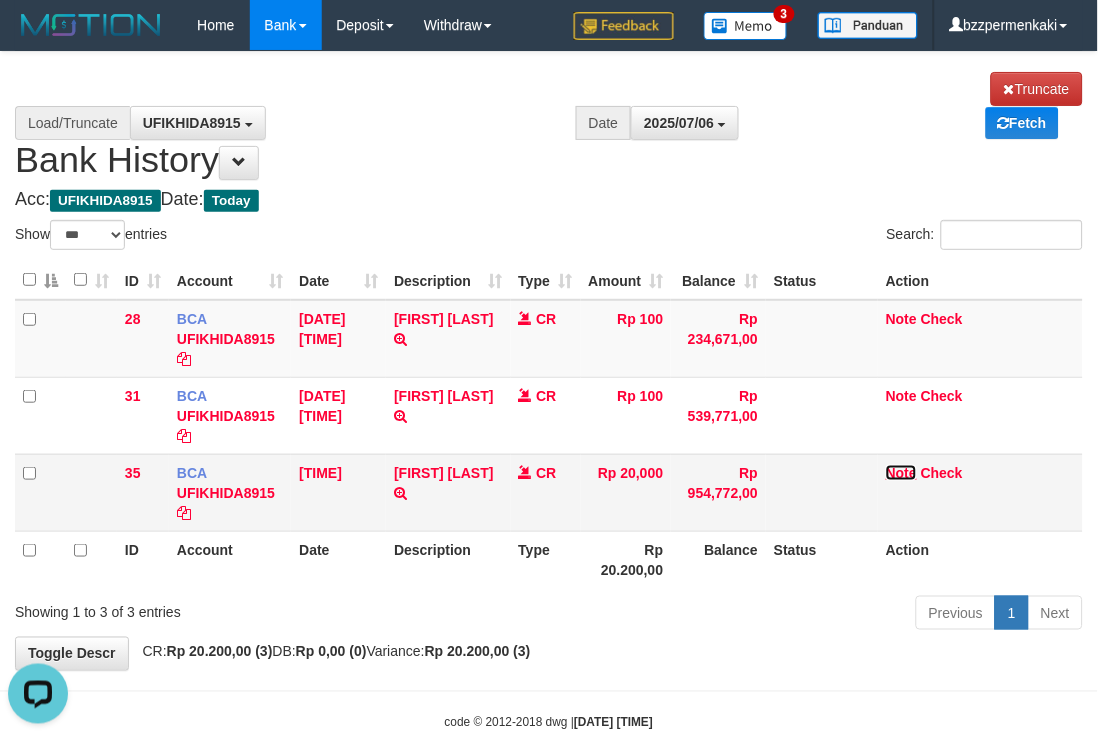 click on "Note" at bounding box center [444, 319] 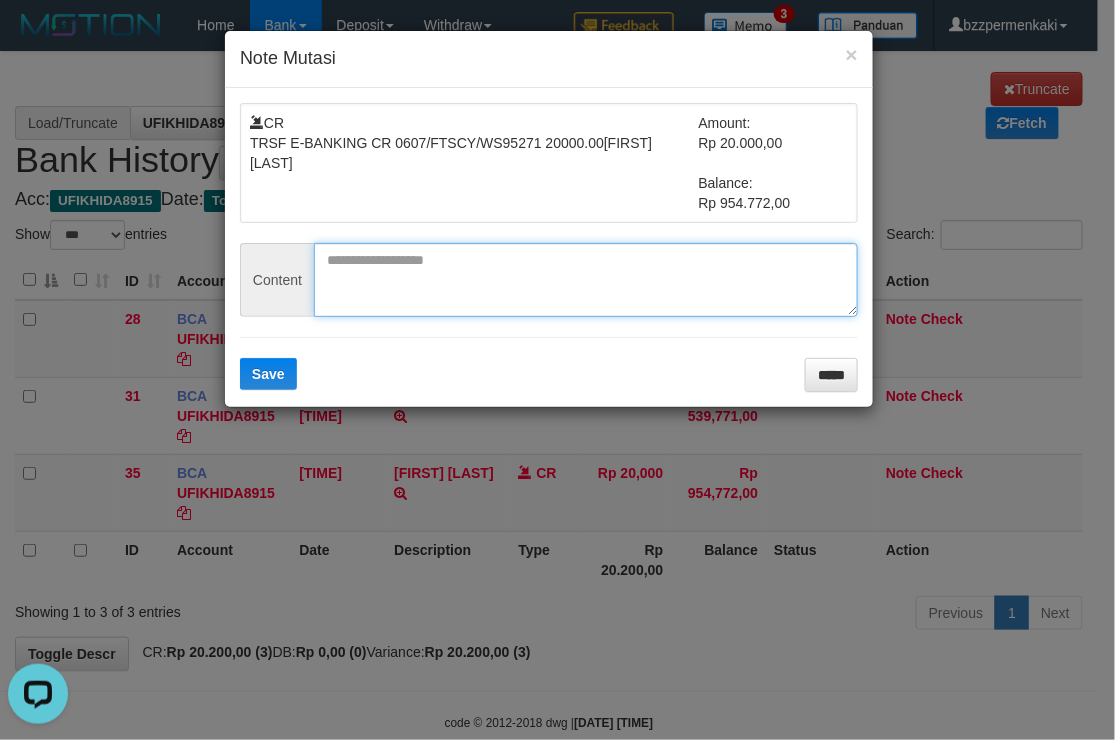 click at bounding box center (586, 280) 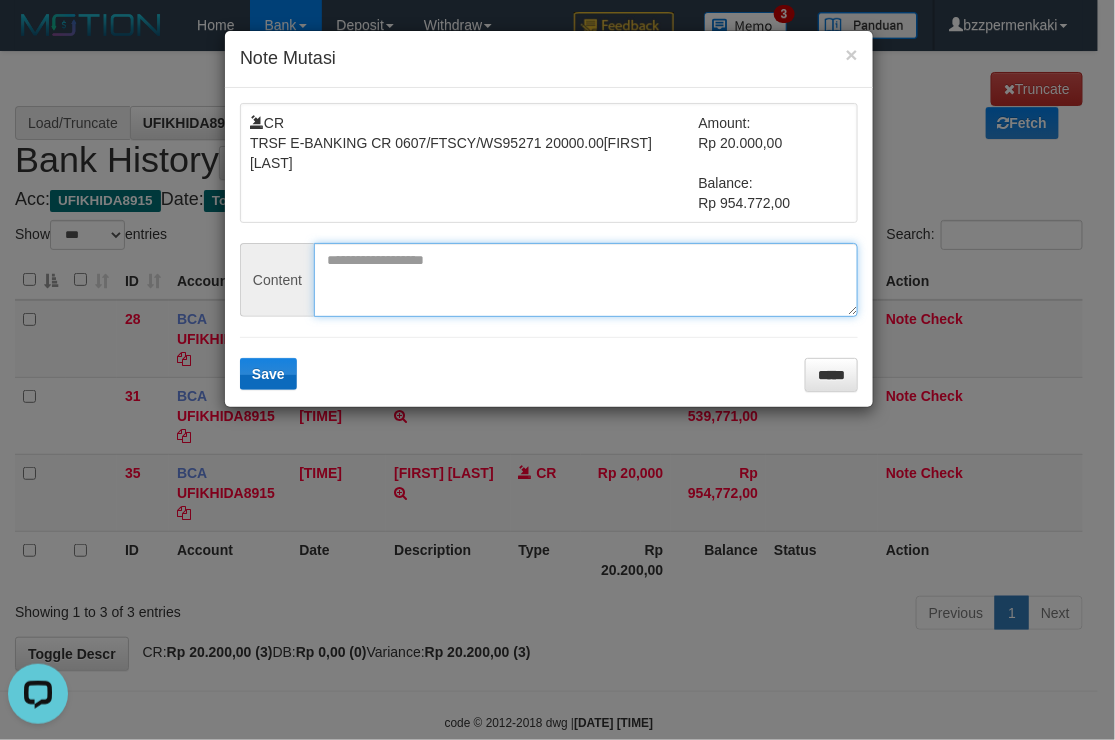 paste on "********" 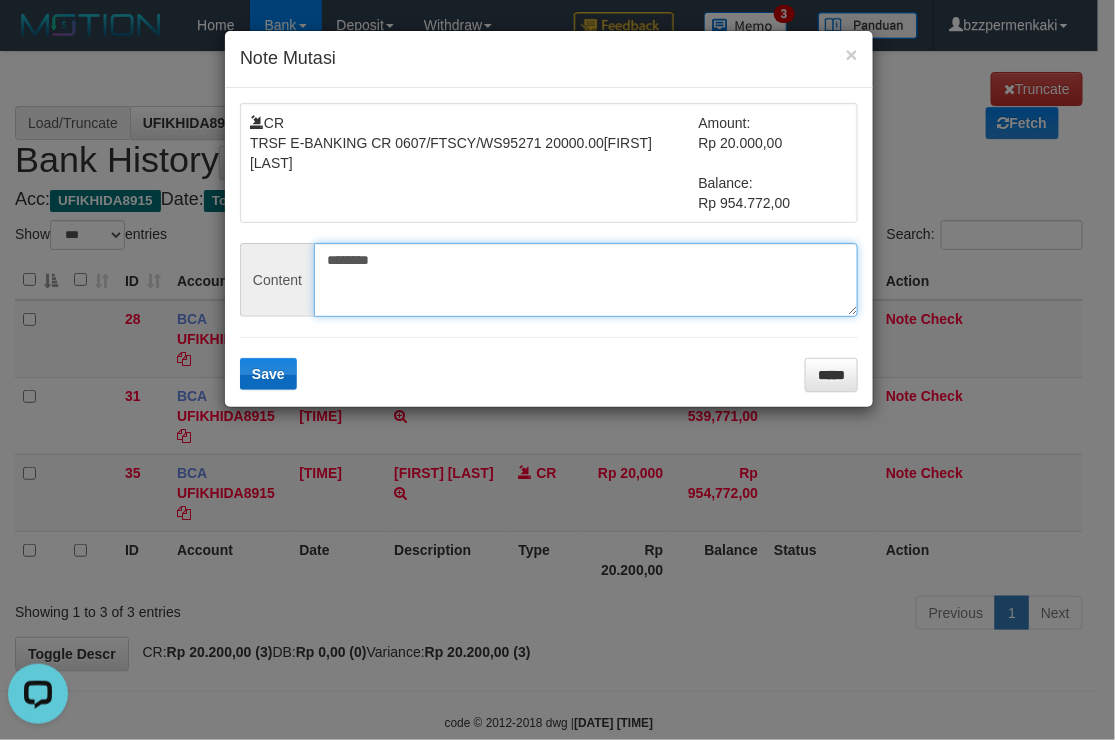 type on "********" 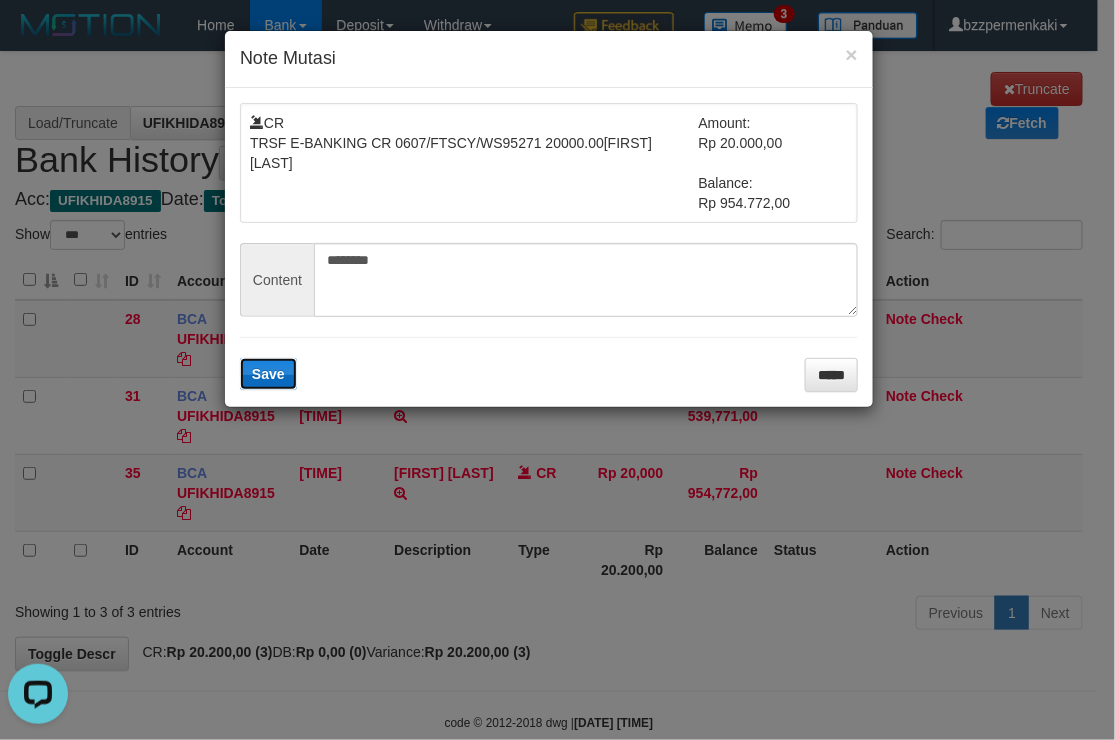 click on "Save" at bounding box center [268, 374] 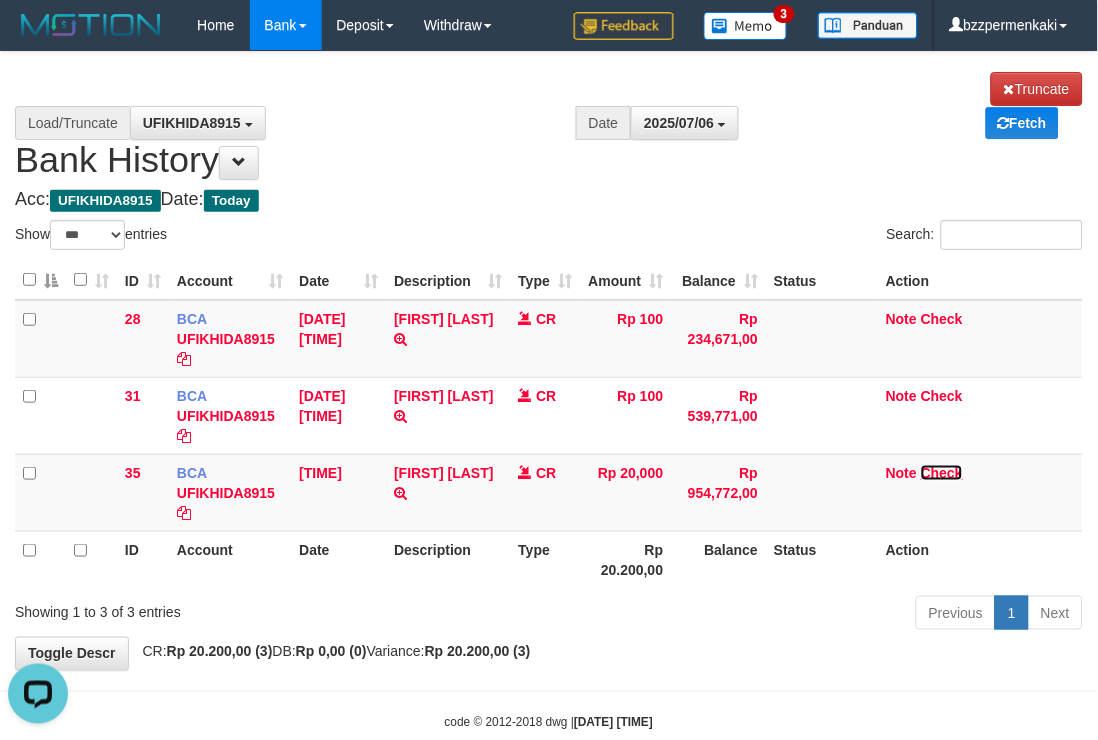 click on "Check" at bounding box center [226, 339] 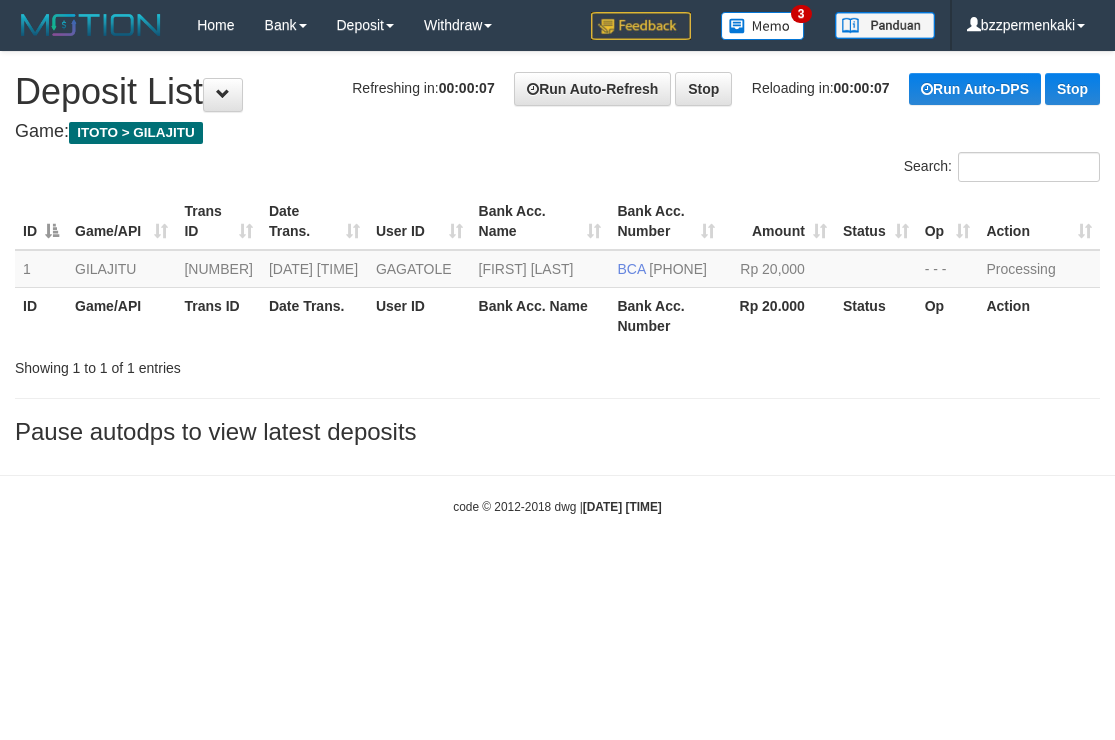 scroll, scrollTop: 0, scrollLeft: 0, axis: both 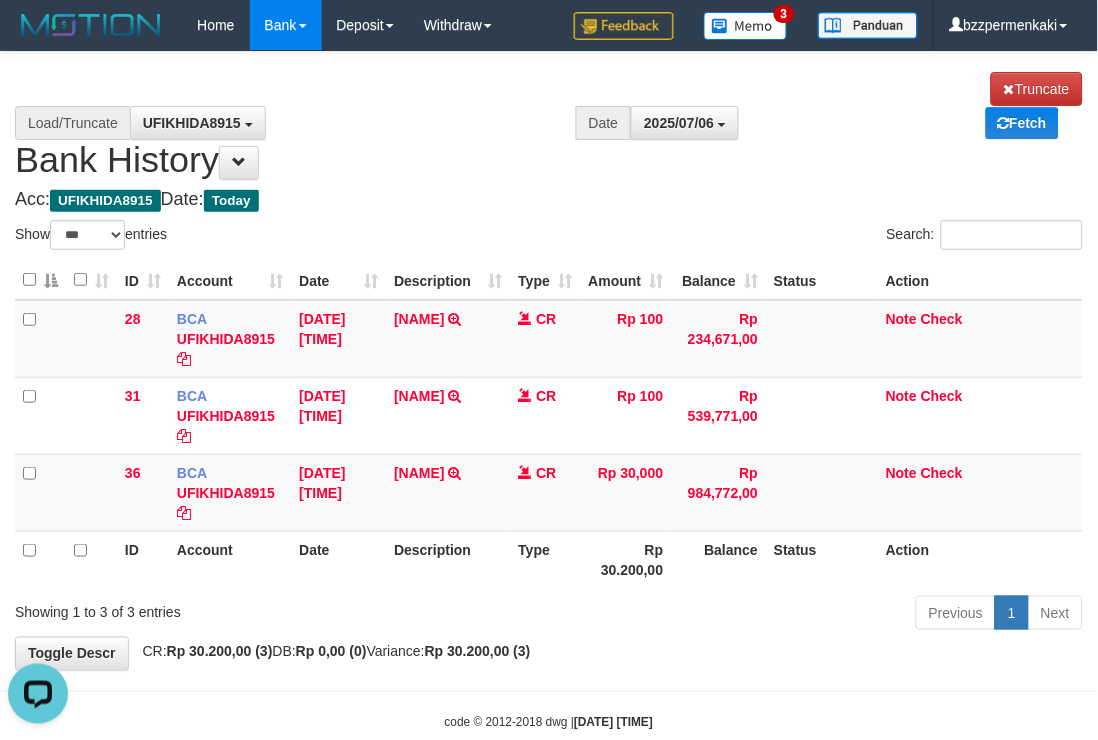 click on "**********" at bounding box center (549, 126) 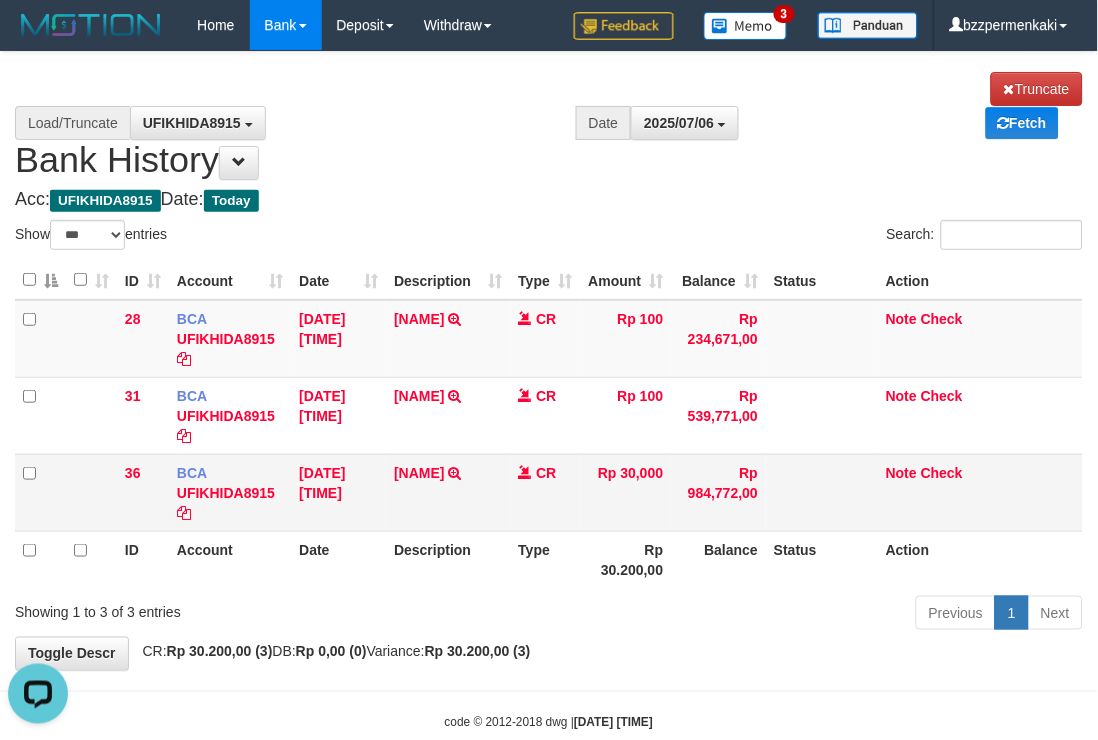 drag, startPoint x: 388, startPoint y: 470, endPoint x: 502, endPoint y: 485, distance: 114.982605 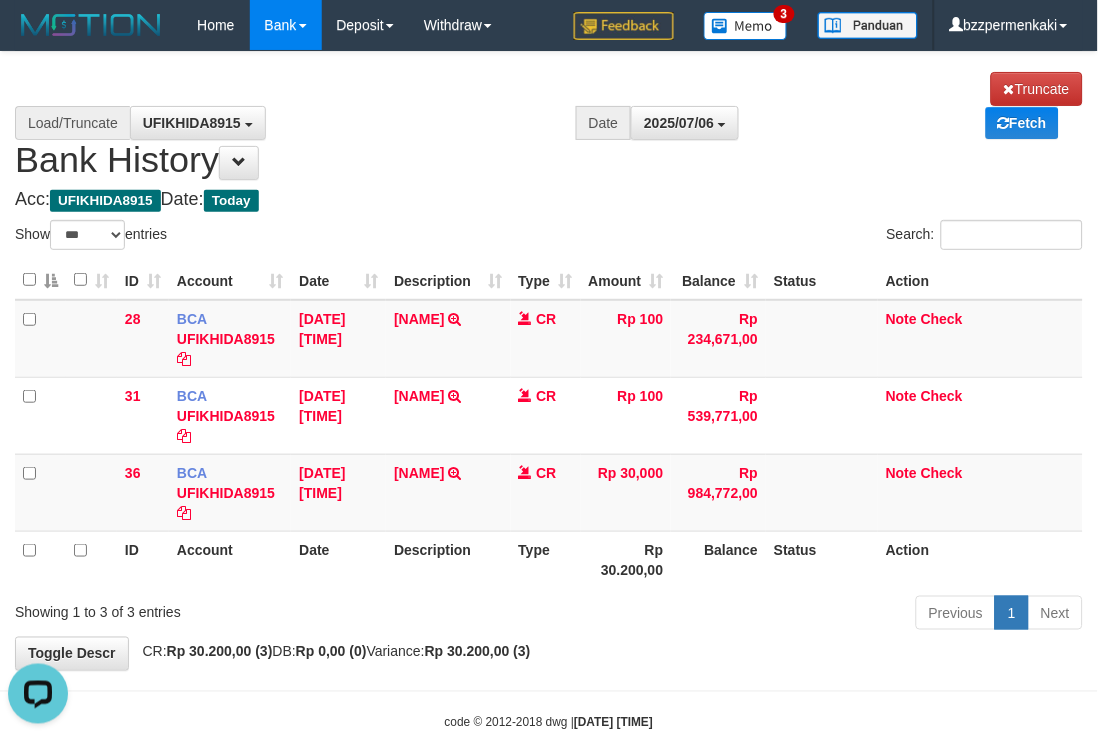 click on "**********" at bounding box center (549, 361) 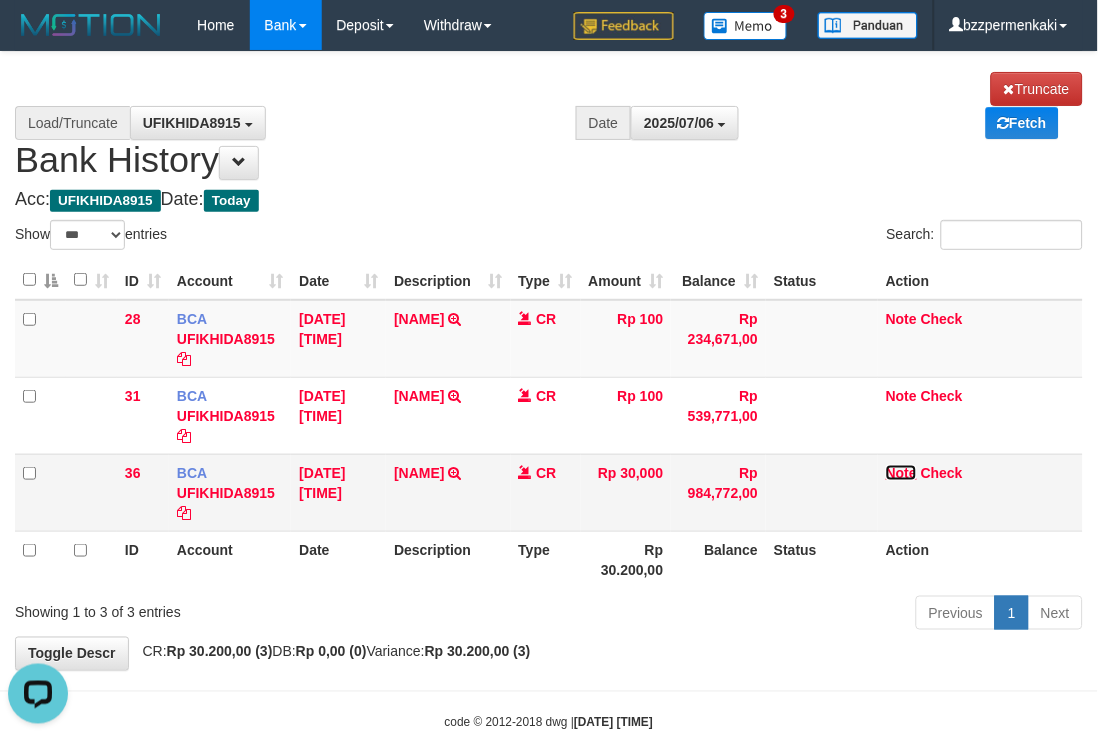 click on "Note" at bounding box center [419, 319] 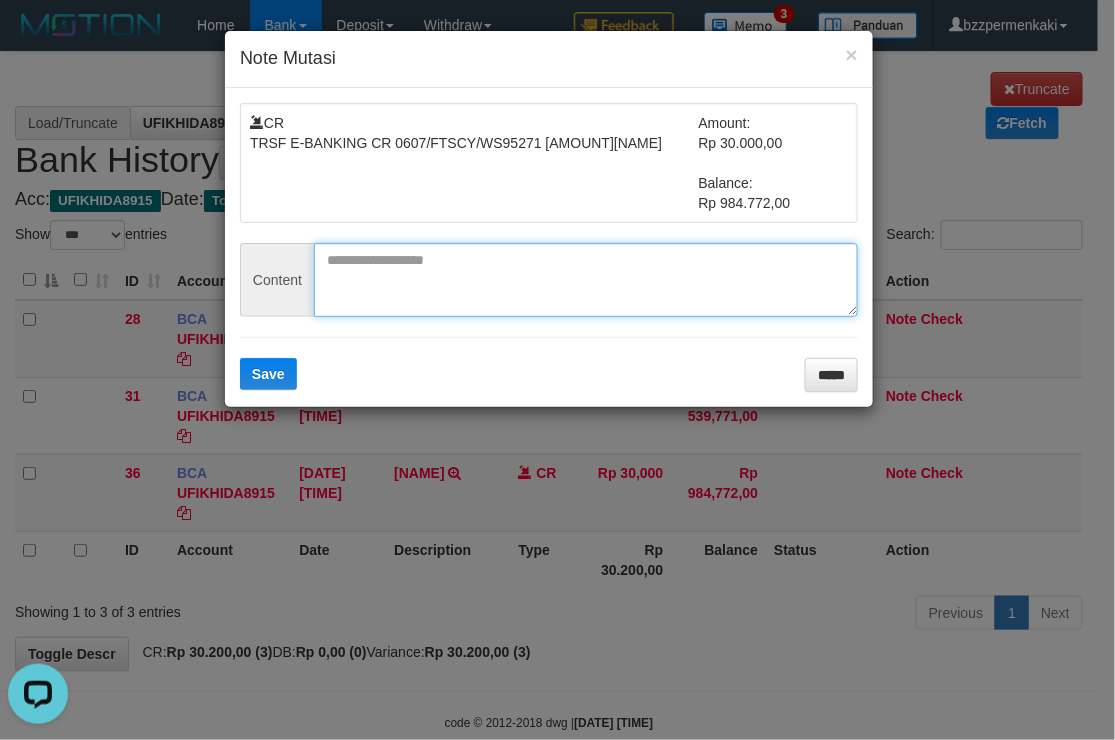 click at bounding box center [586, 280] 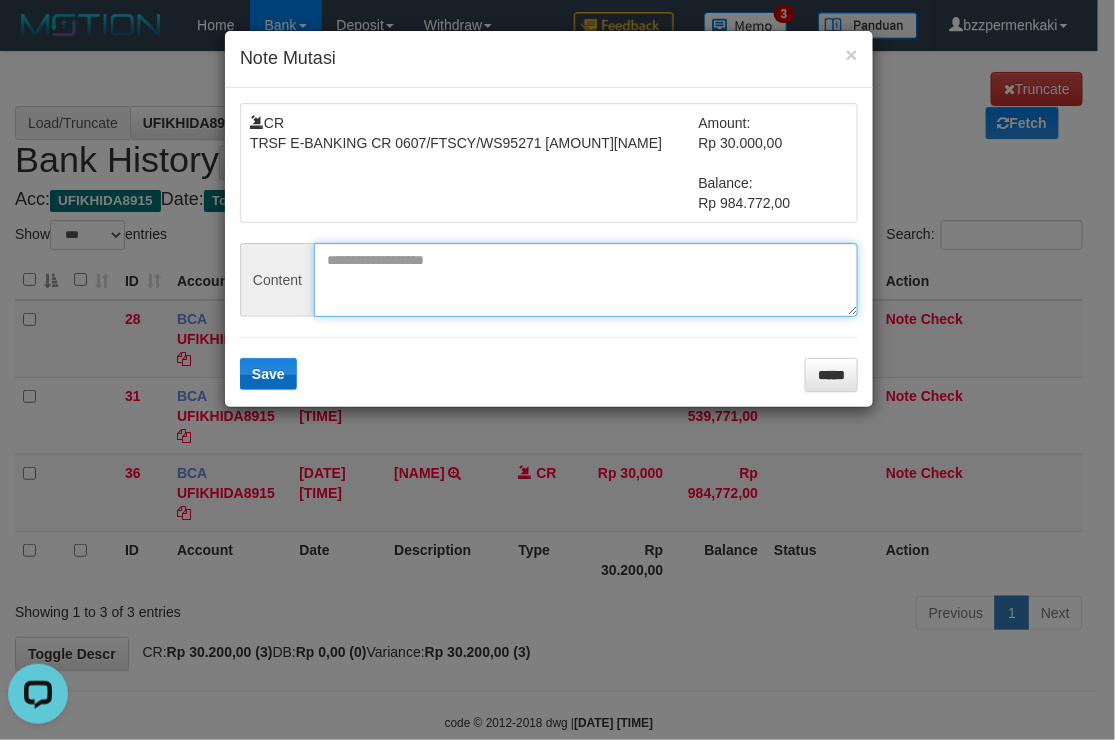paste on "********" 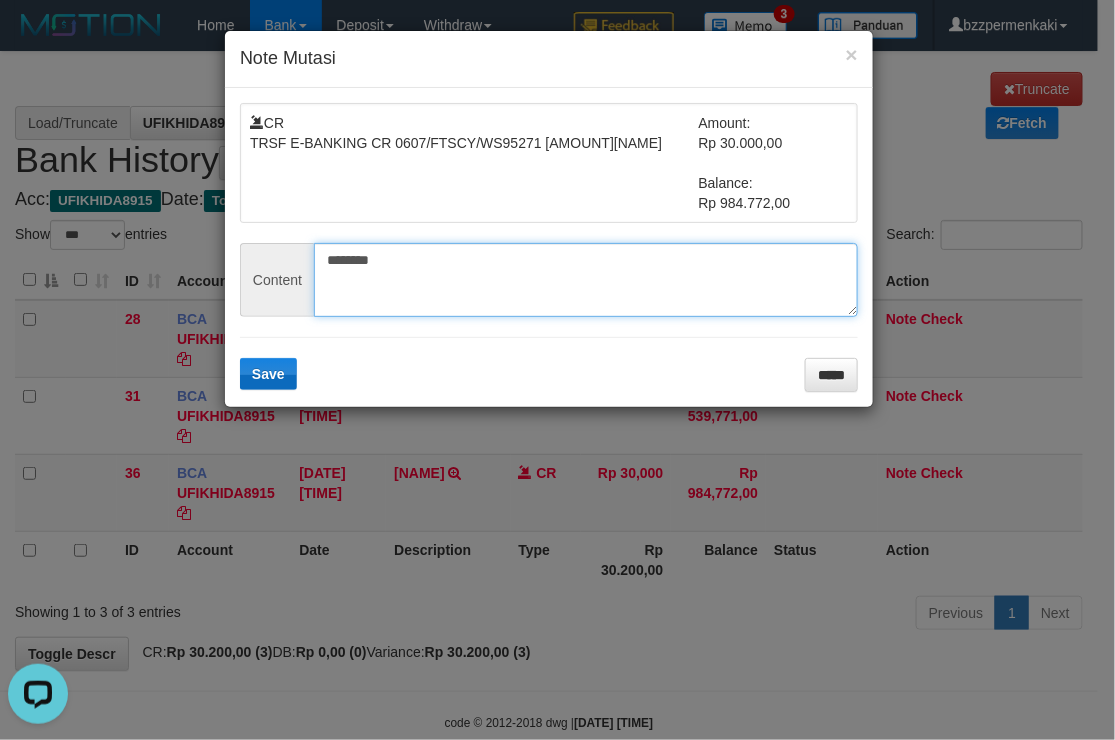 type on "********" 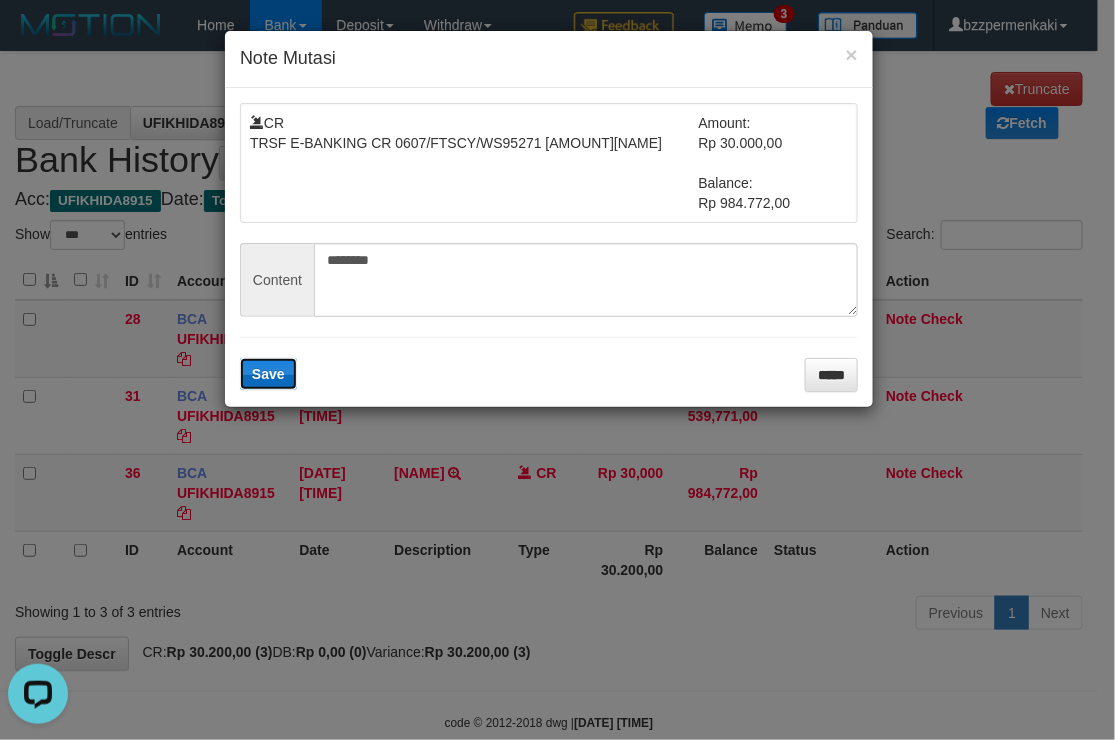 click on "Save" at bounding box center (268, 374) 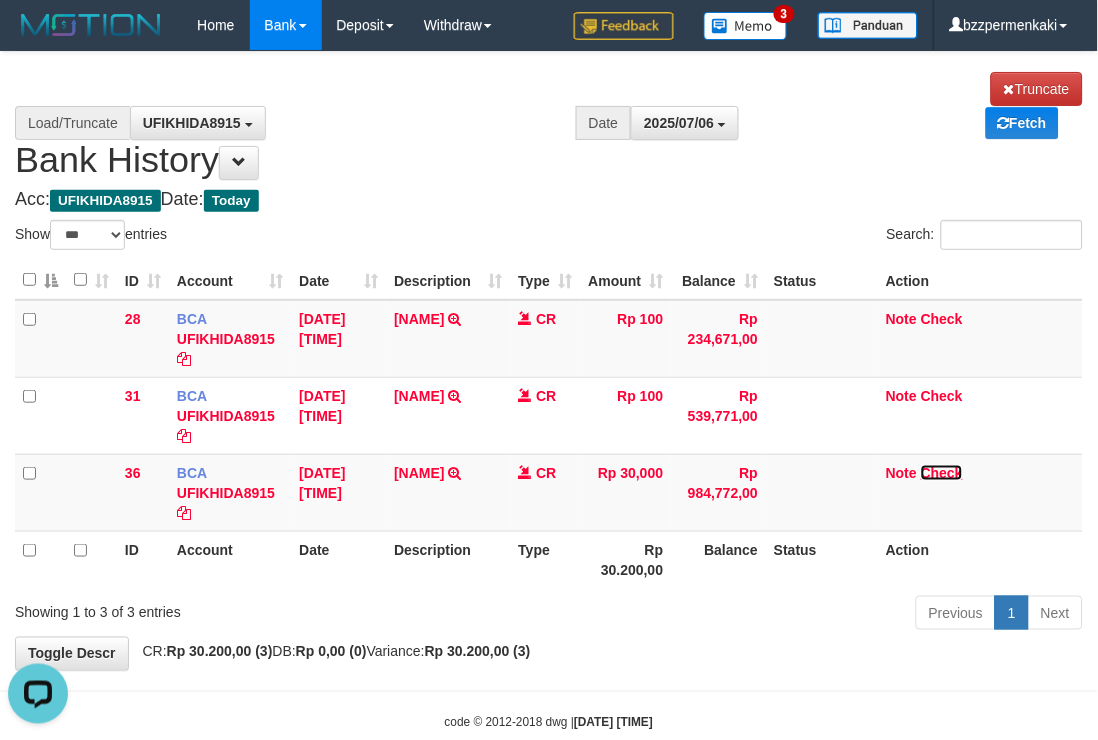 click on "Check" at bounding box center [226, 339] 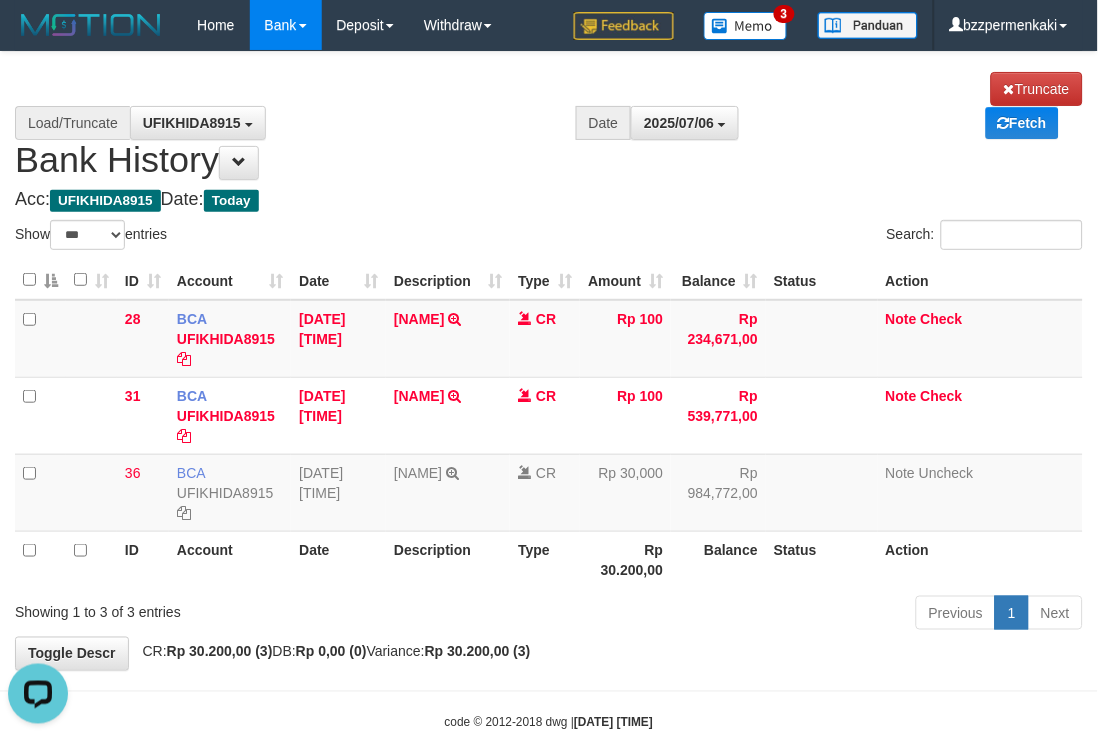 click on "**********" at bounding box center (549, 126) 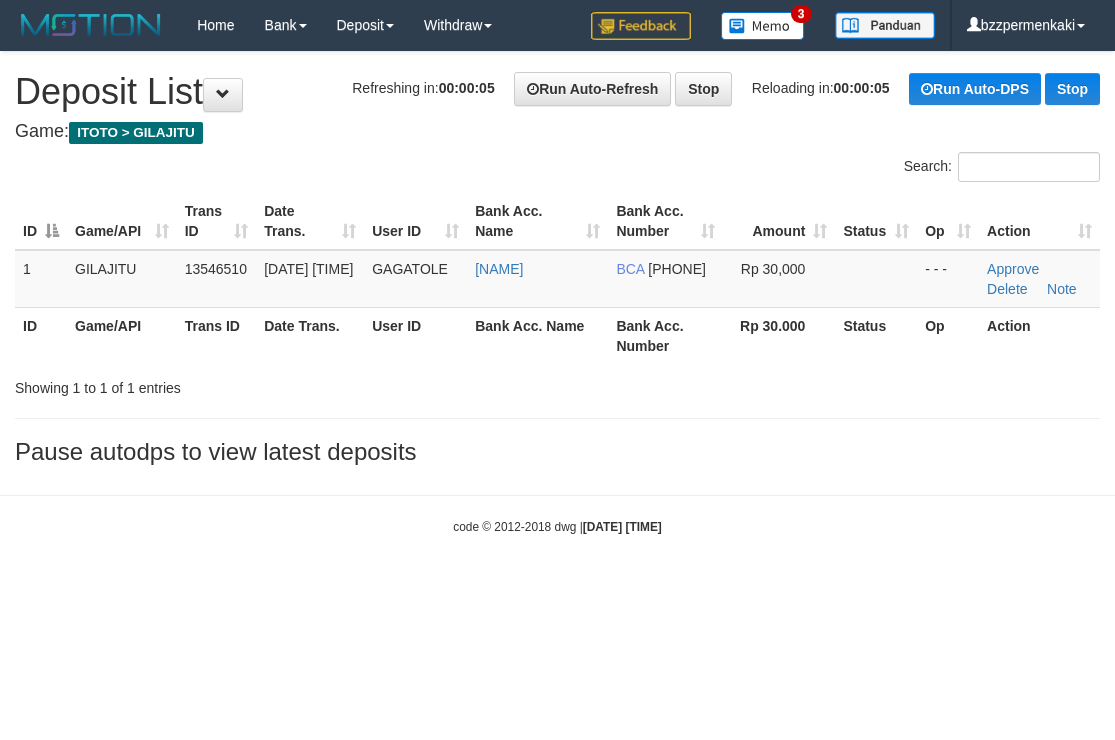 scroll, scrollTop: 0, scrollLeft: 0, axis: both 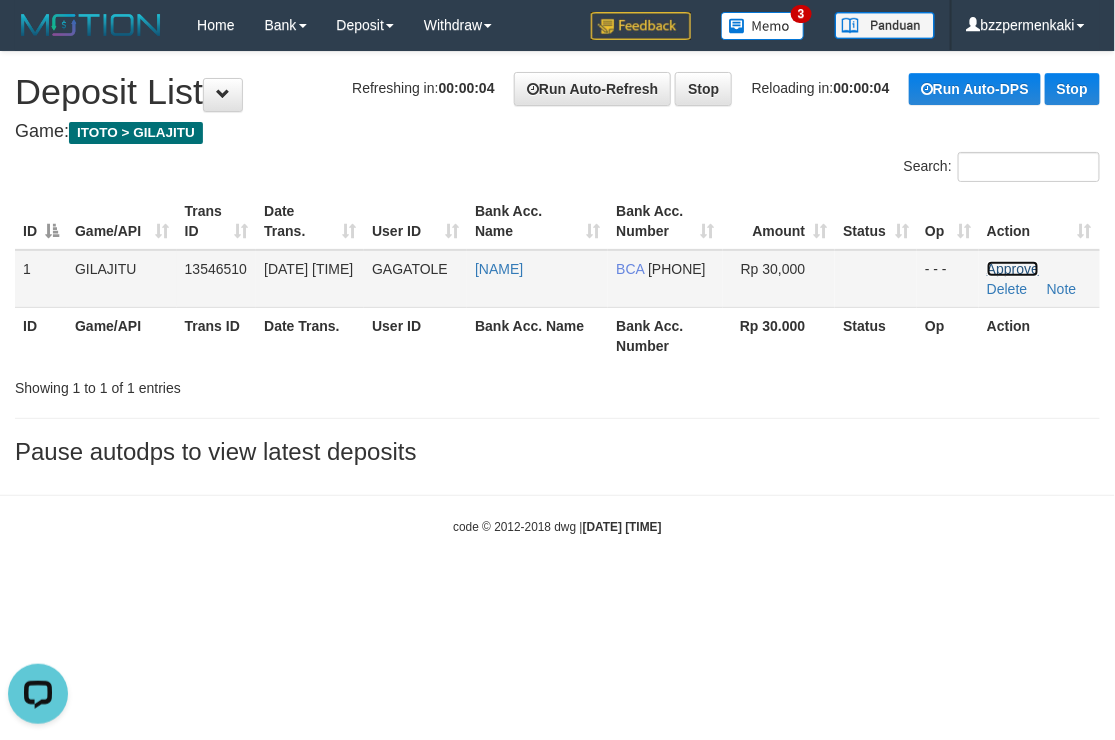 click on "Approve" at bounding box center [1013, 269] 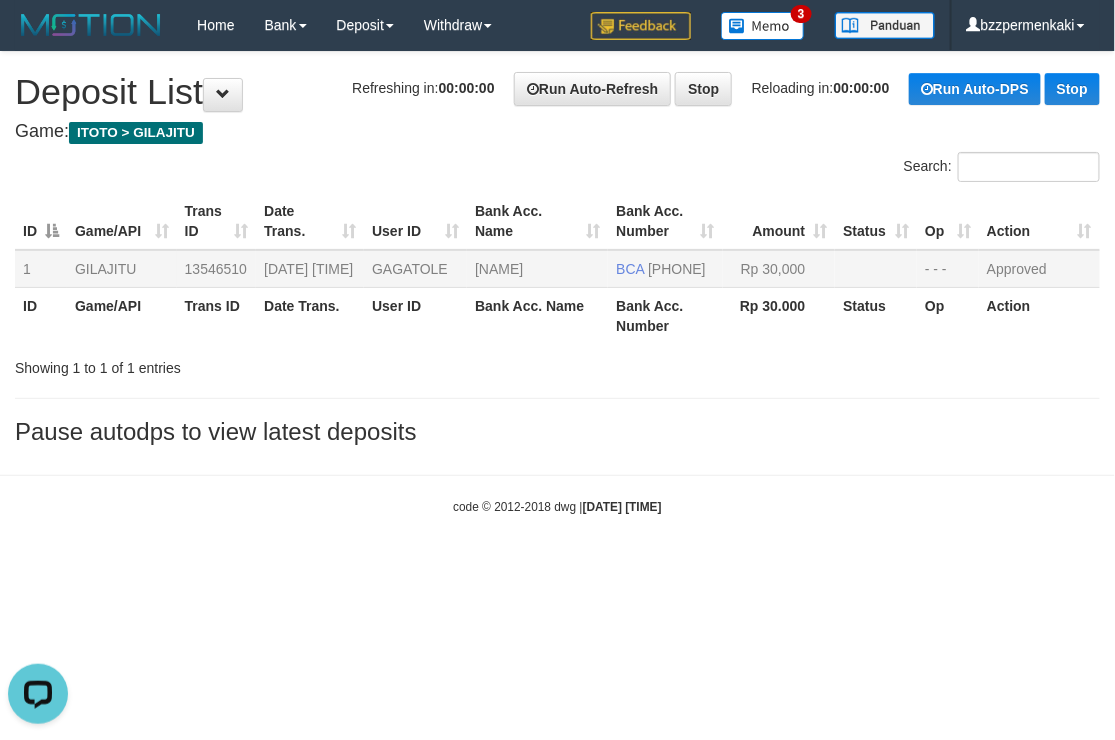 click on "**********" at bounding box center (557, 253) 